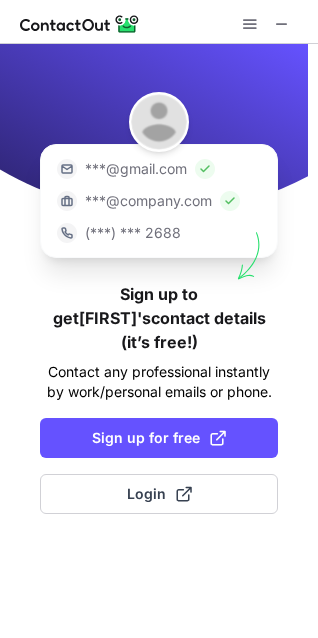 scroll, scrollTop: 0, scrollLeft: 0, axis: both 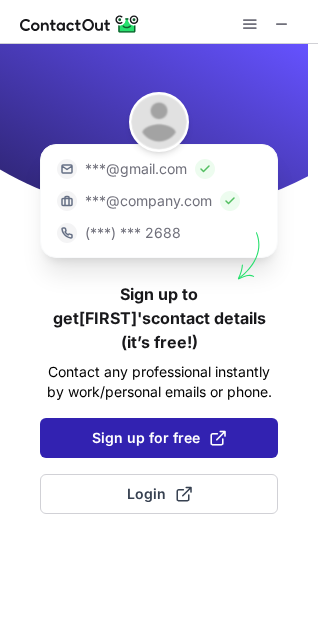 click on "Sign up for free" at bounding box center [159, 438] 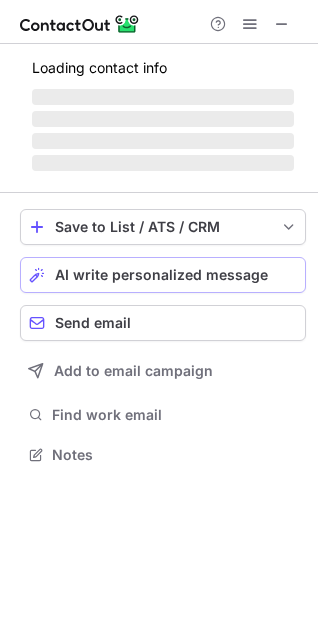 scroll, scrollTop: 9, scrollLeft: 10, axis: both 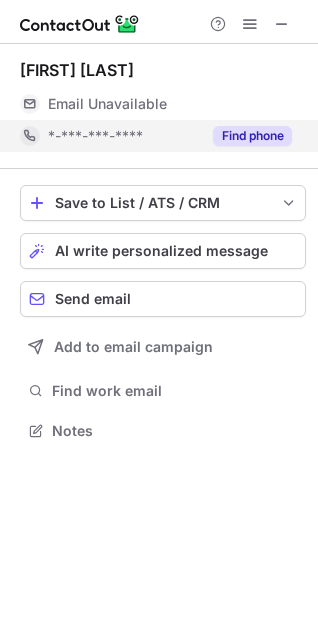 click on "Find phone" at bounding box center (252, 136) 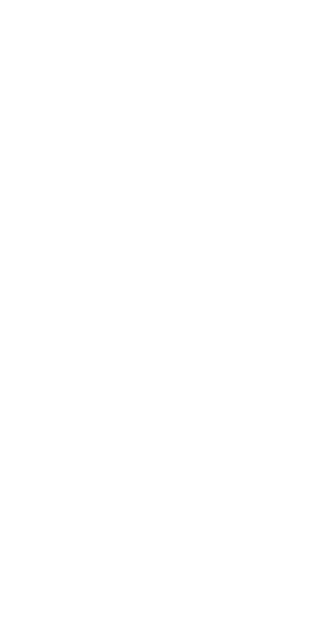 scroll, scrollTop: 0, scrollLeft: 0, axis: both 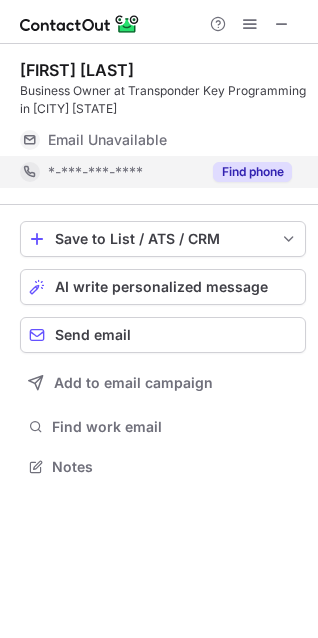 click on "Find phone" at bounding box center [252, 172] 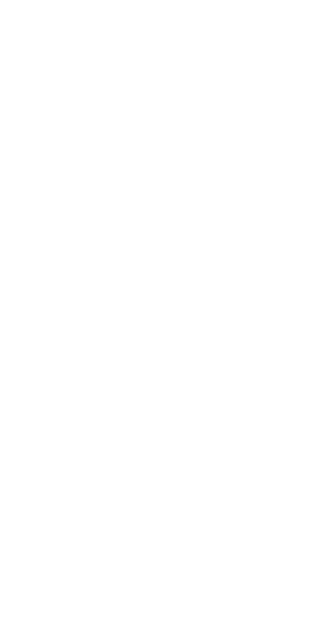 scroll, scrollTop: 0, scrollLeft: 0, axis: both 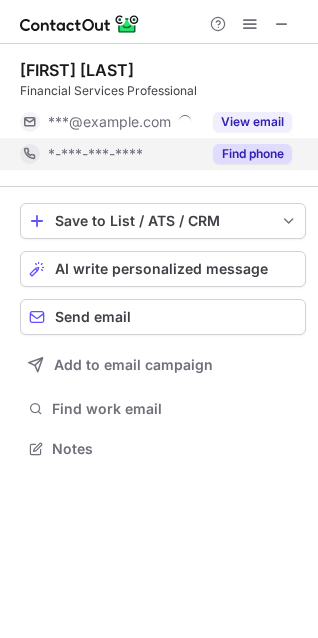 click on "Find phone" at bounding box center (252, 154) 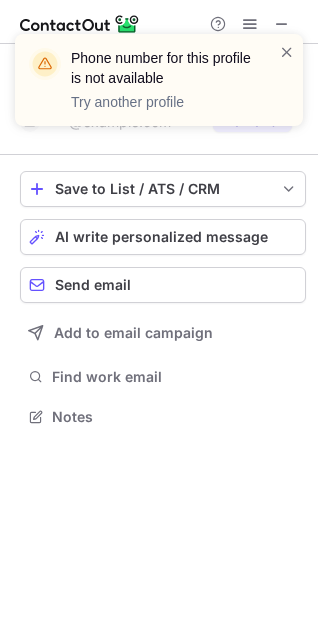 scroll, scrollTop: 402, scrollLeft: 318, axis: both 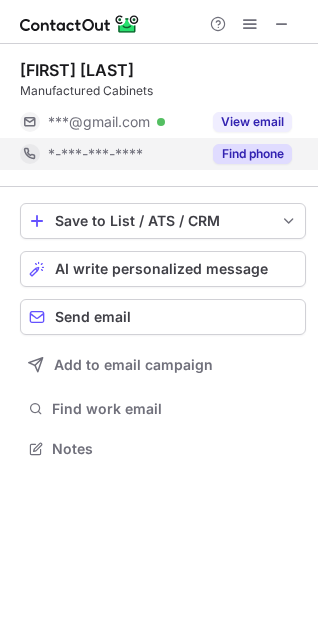 click on "Find phone" at bounding box center (252, 154) 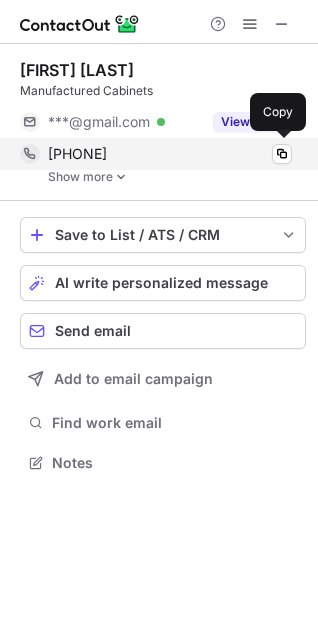 scroll, scrollTop: 10, scrollLeft: 10, axis: both 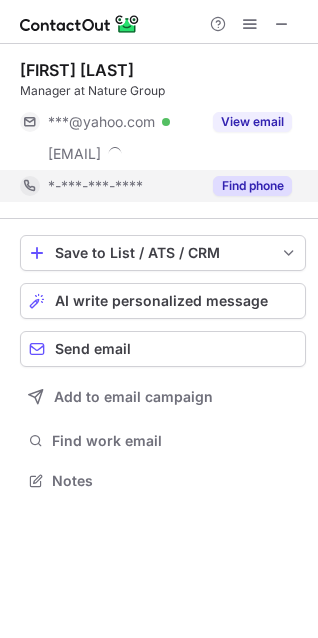 drag, startPoint x: 254, startPoint y: 194, endPoint x: 239, endPoint y: 195, distance: 15.033297 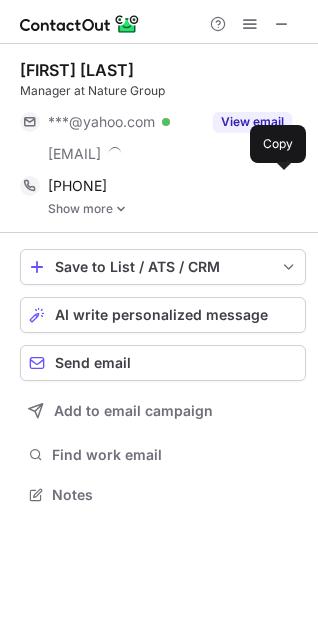 scroll, scrollTop: 10, scrollLeft: 10, axis: both 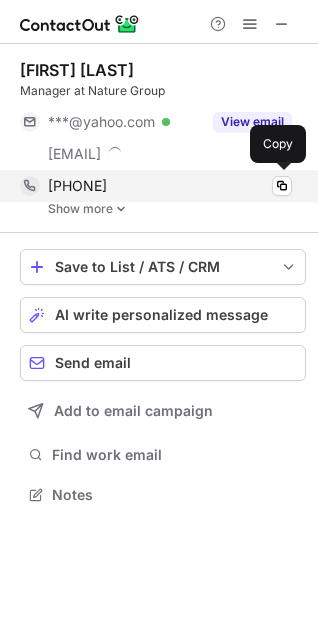 drag, startPoint x: 157, startPoint y: 185, endPoint x: 64, endPoint y: 191, distance: 93.193344 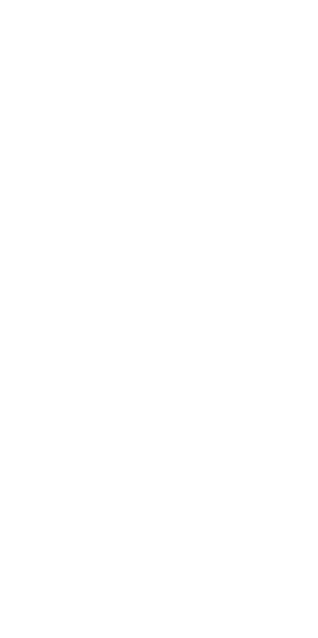 scroll, scrollTop: 0, scrollLeft: 0, axis: both 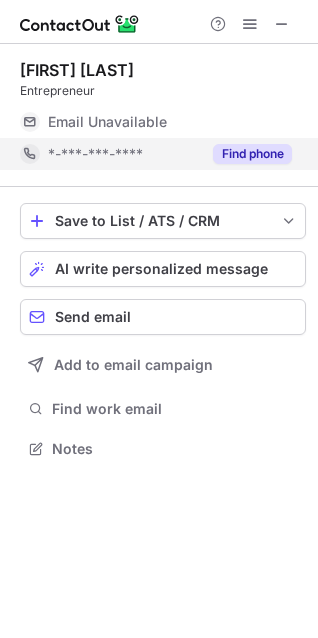 click on "Find phone" at bounding box center (252, 154) 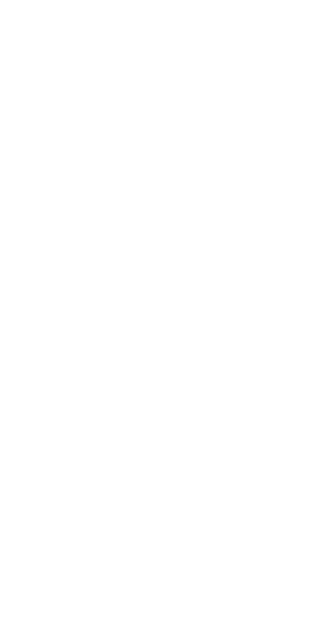scroll, scrollTop: 0, scrollLeft: 0, axis: both 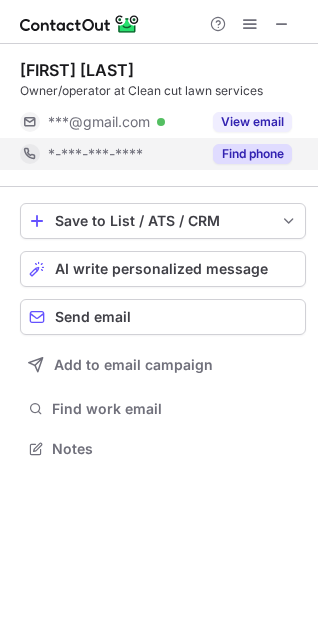 click on "Find phone" at bounding box center [252, 154] 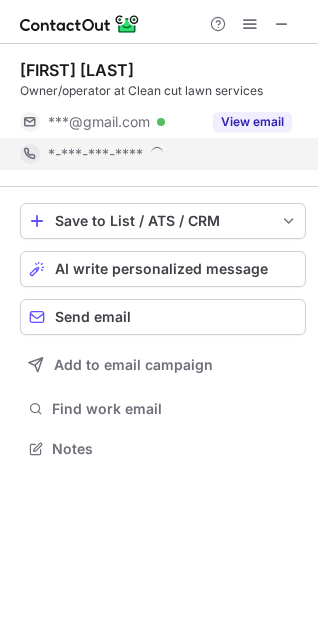 scroll, scrollTop: 10, scrollLeft: 10, axis: both 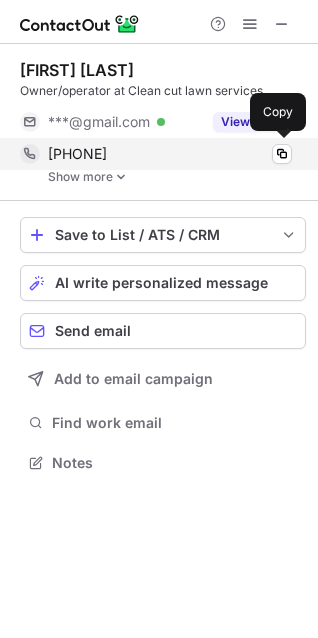 drag, startPoint x: 158, startPoint y: 156, endPoint x: 67, endPoint y: 160, distance: 91.08787 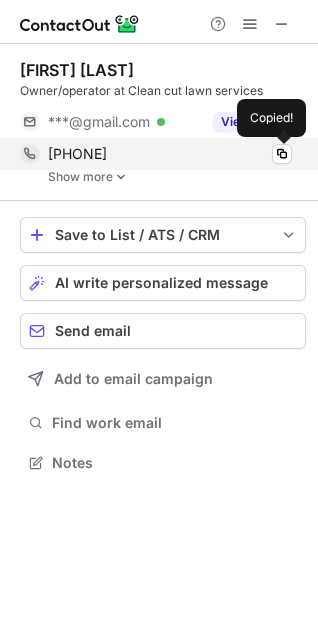 copy on "4355580147" 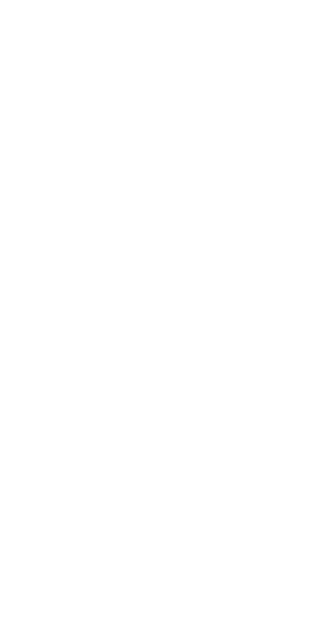 scroll, scrollTop: 0, scrollLeft: 0, axis: both 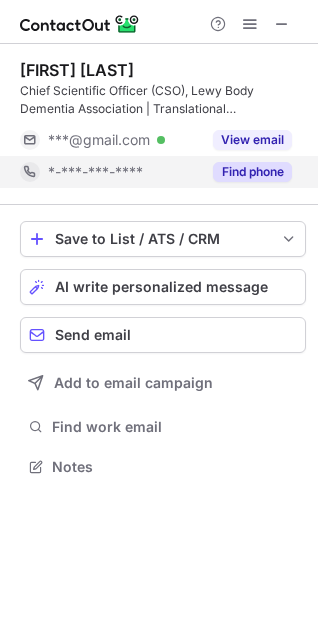 click on "Find phone" at bounding box center (252, 172) 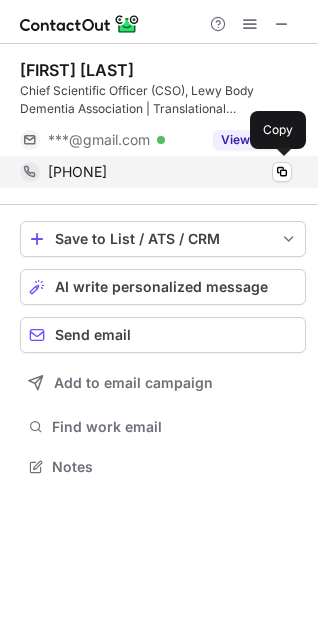 drag, startPoint x: 158, startPoint y: 175, endPoint x: 50, endPoint y: 183, distance: 108.29589 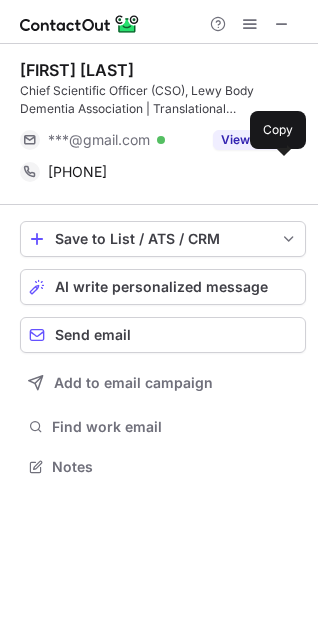 copy on "[PHONE]" 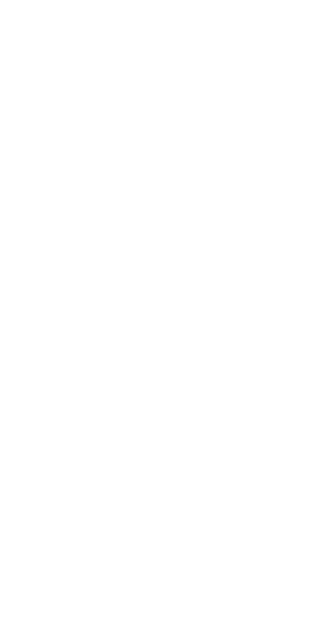 scroll, scrollTop: 0, scrollLeft: 0, axis: both 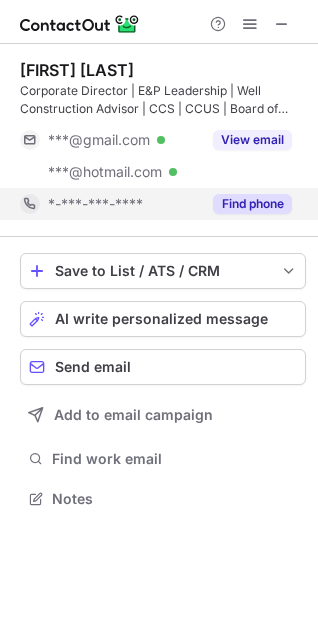 drag, startPoint x: 243, startPoint y: 198, endPoint x: 203, endPoint y: 215, distance: 43.462627 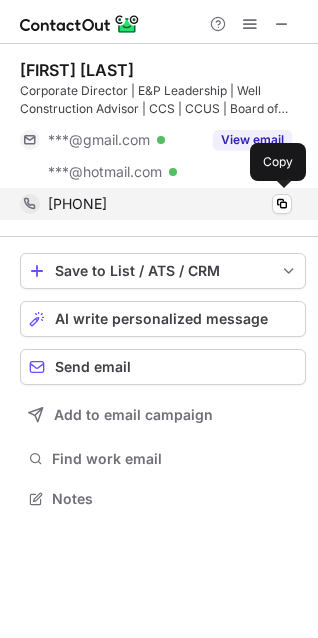 drag, startPoint x: 163, startPoint y: 197, endPoint x: 64, endPoint y: 210, distance: 99.849884 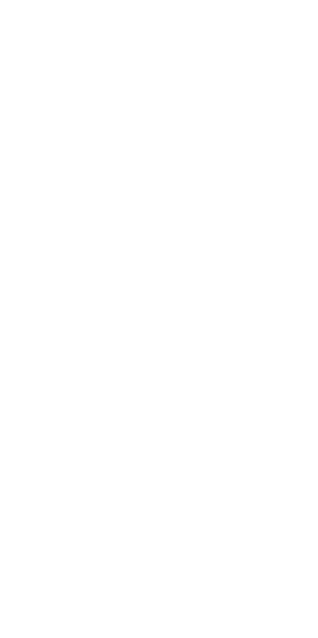 scroll, scrollTop: 0, scrollLeft: 0, axis: both 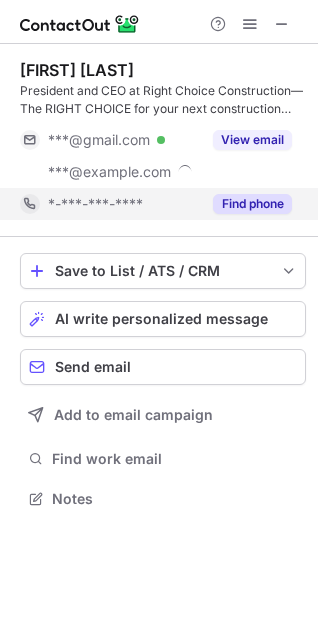 click on "Find phone" at bounding box center [252, 204] 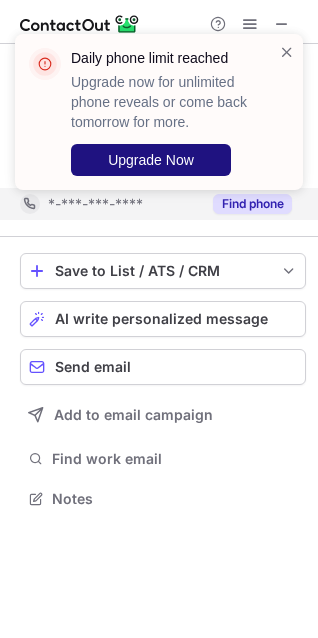 click on "Upgrade Now" at bounding box center (151, 160) 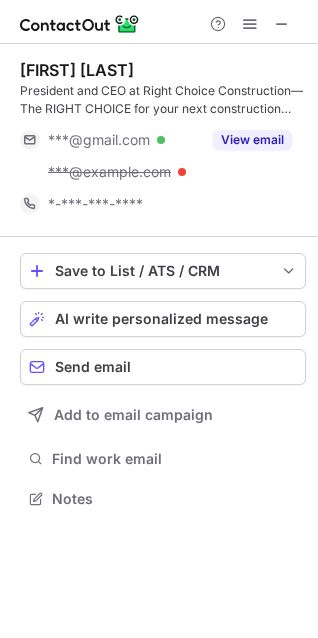 scroll, scrollTop: 10, scrollLeft: 10, axis: both 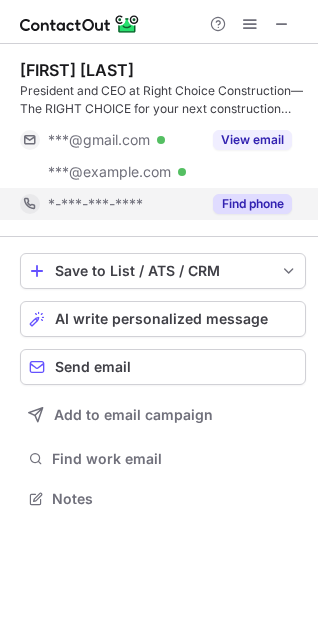click on "Find phone" at bounding box center [252, 204] 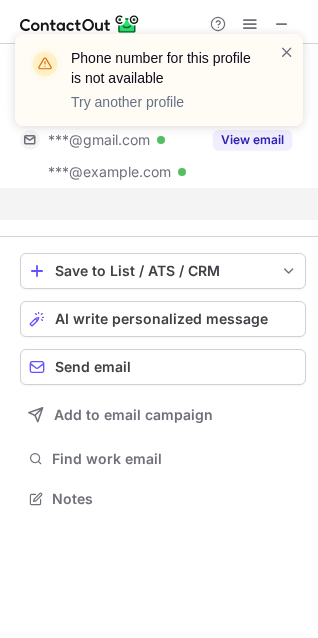 scroll, scrollTop: 452, scrollLeft: 318, axis: both 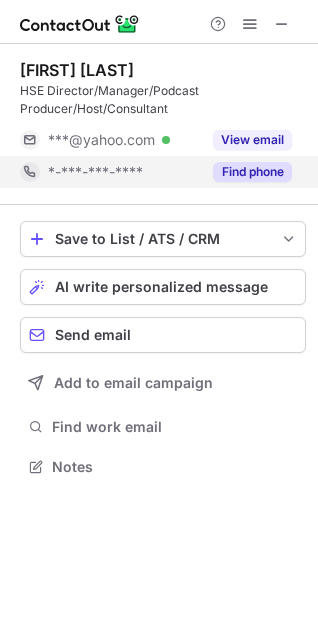 click on "Find phone" at bounding box center (252, 172) 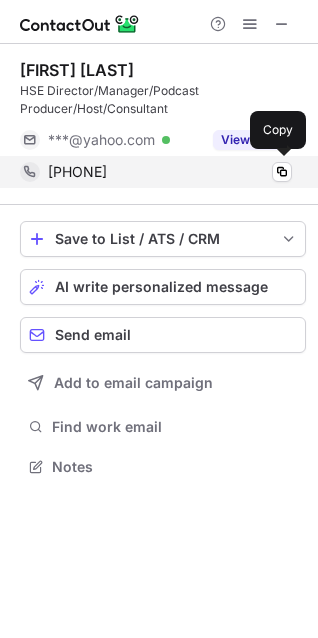 drag, startPoint x: 104, startPoint y: 173, endPoint x: 65, endPoint y: 180, distance: 39.623226 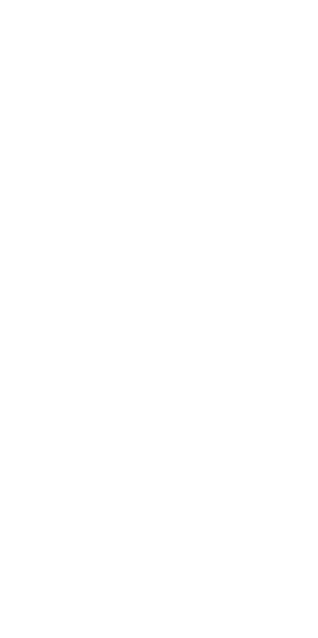 scroll, scrollTop: 0, scrollLeft: 0, axis: both 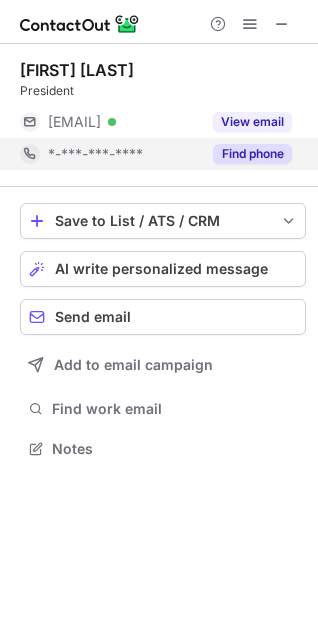 click on "Find phone" at bounding box center [252, 154] 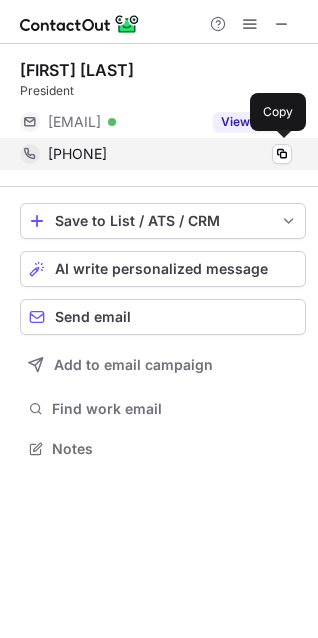 drag, startPoint x: 162, startPoint y: 150, endPoint x: 63, endPoint y: 160, distance: 99.50377 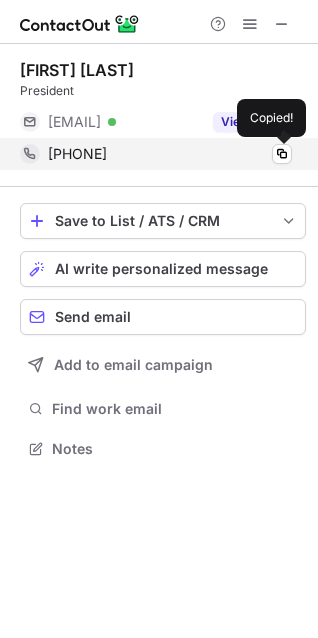 copy on "[PHONE]" 